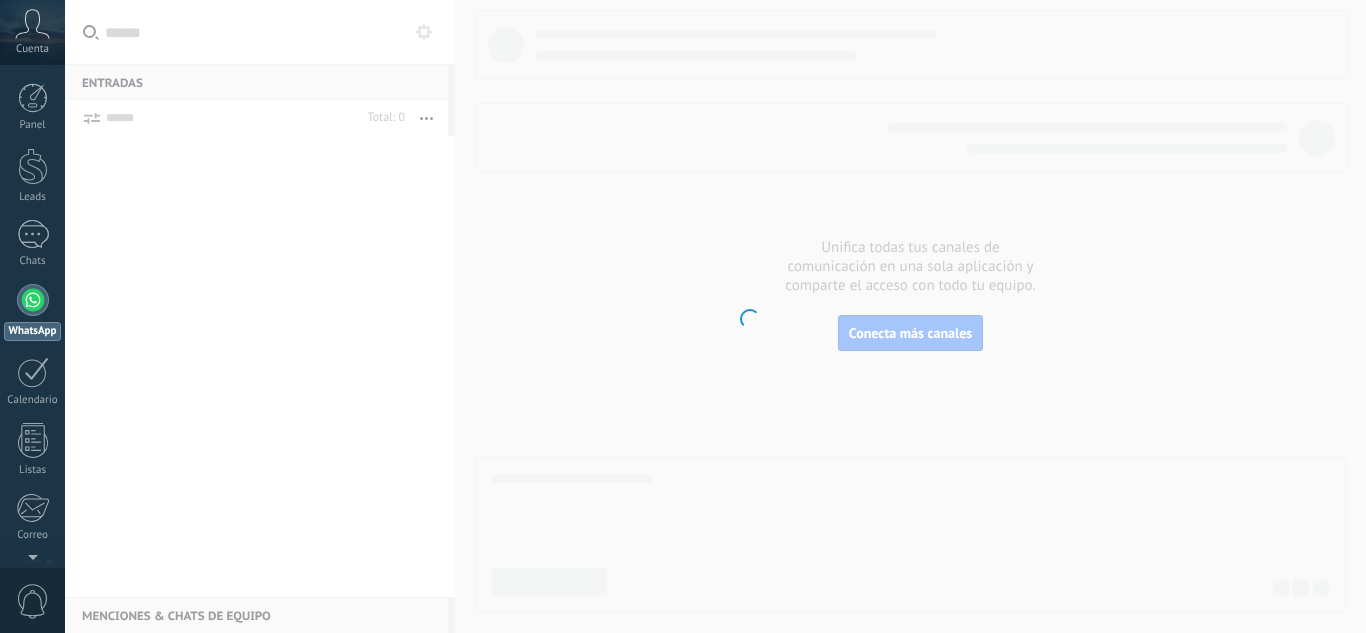 scroll, scrollTop: 0, scrollLeft: 0, axis: both 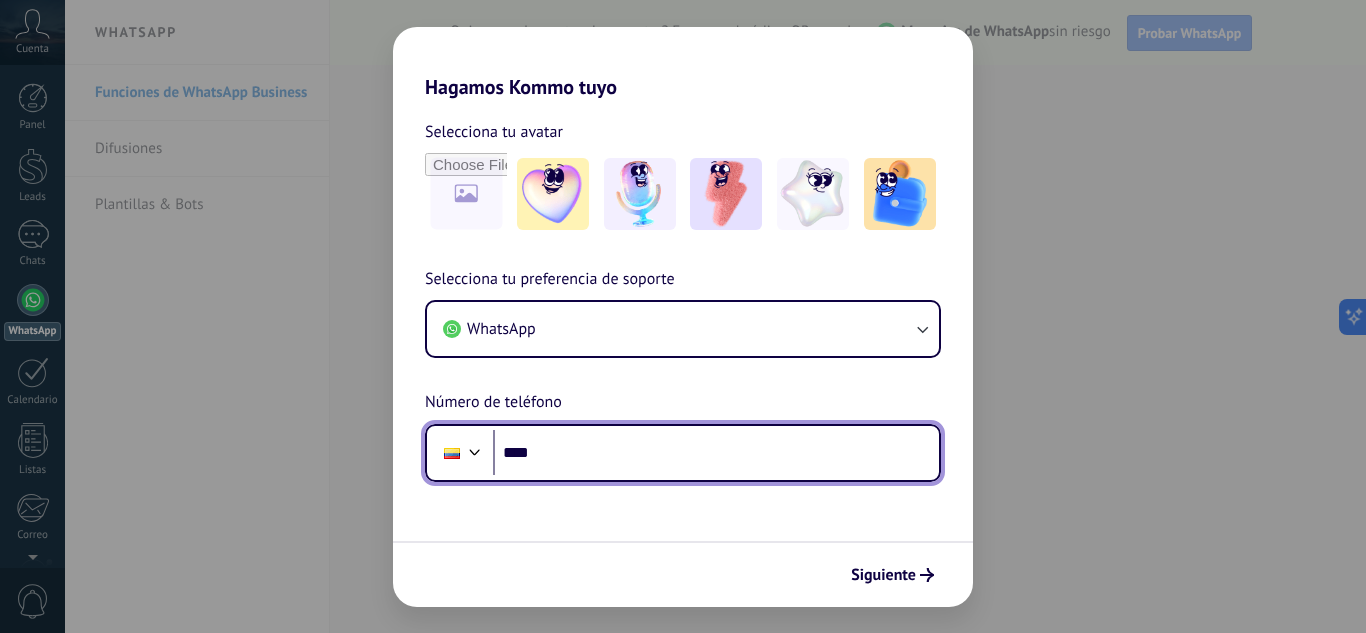 click on "****" at bounding box center (716, 453) 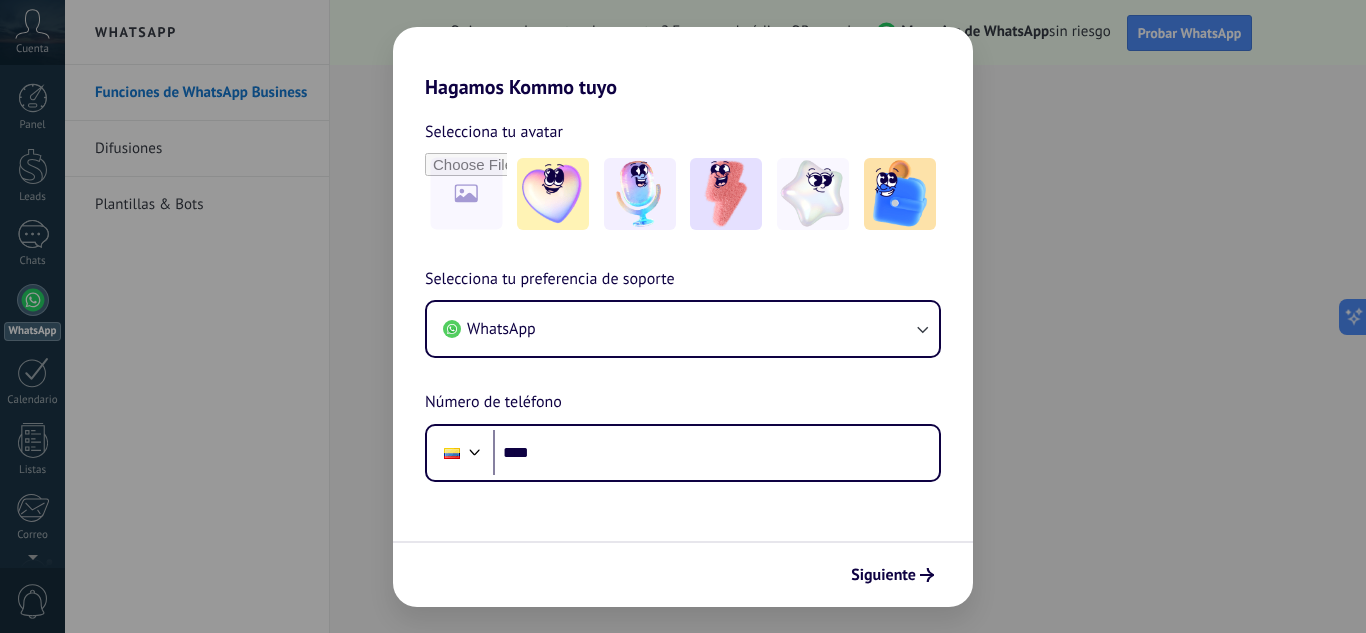 click on "Selecciona tu preferencia de soporte WhatsApp Número de teléfono Phone ****" at bounding box center (683, 374) 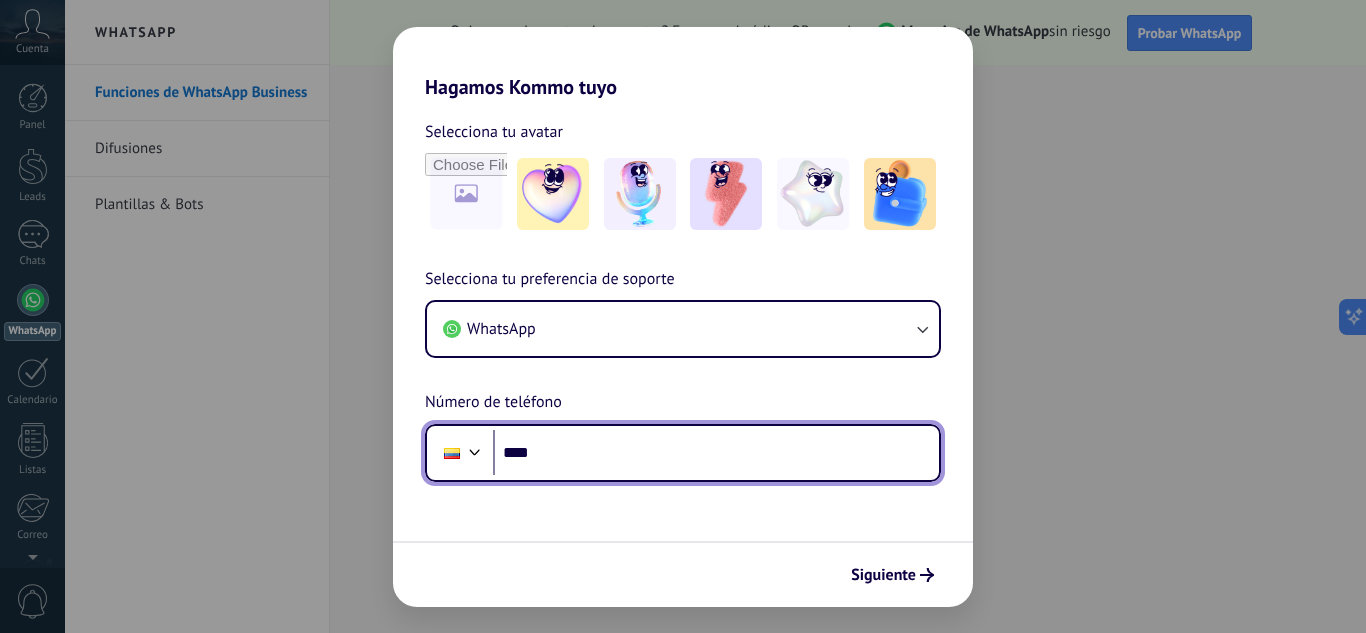 click on "****" at bounding box center (716, 453) 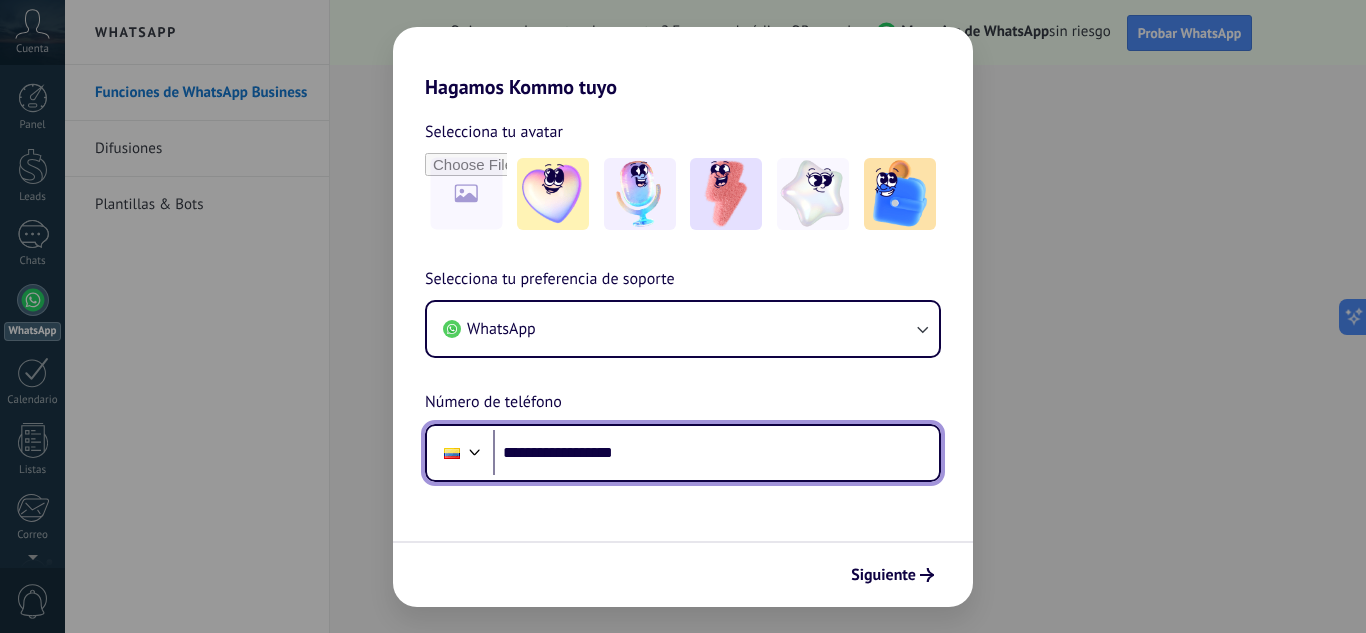 type on "**********" 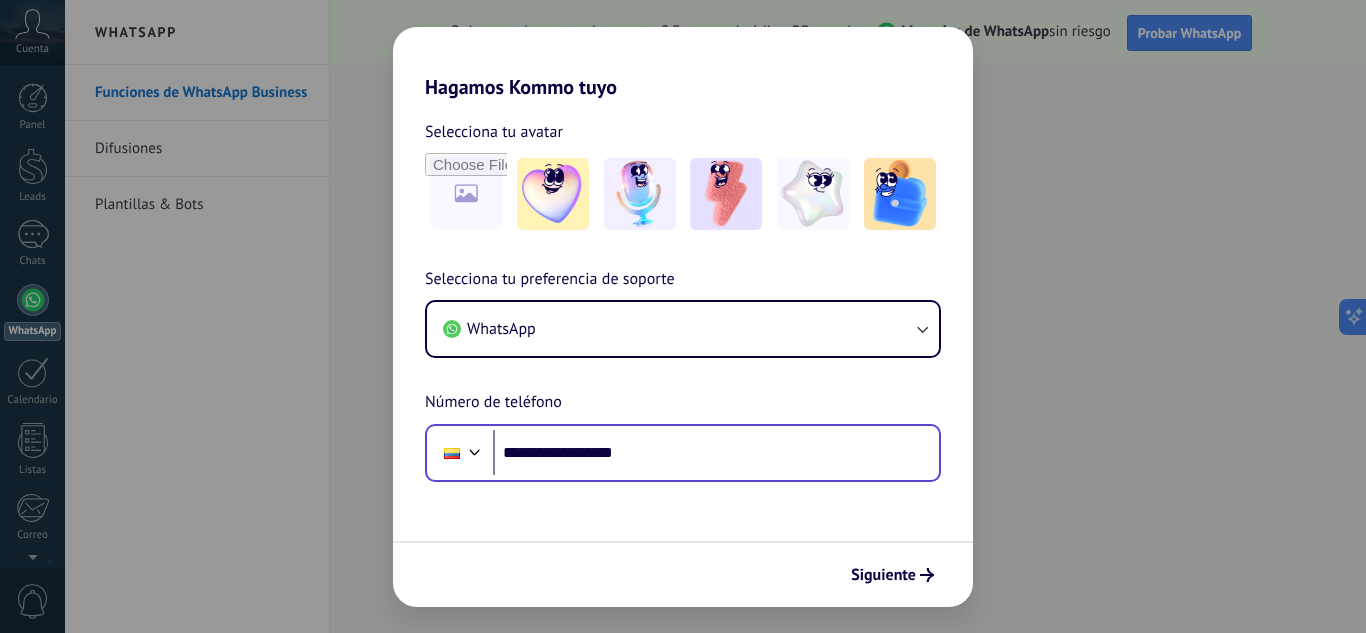 scroll, scrollTop: 0, scrollLeft: 0, axis: both 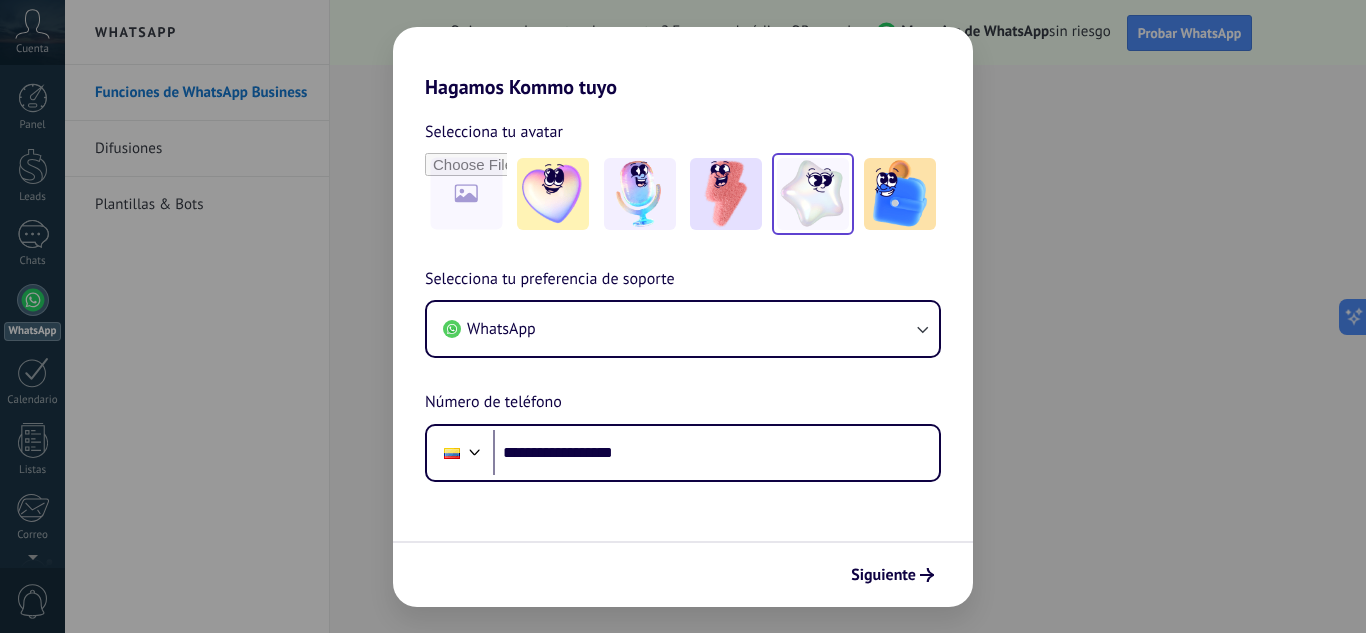 click at bounding box center (553, 194) 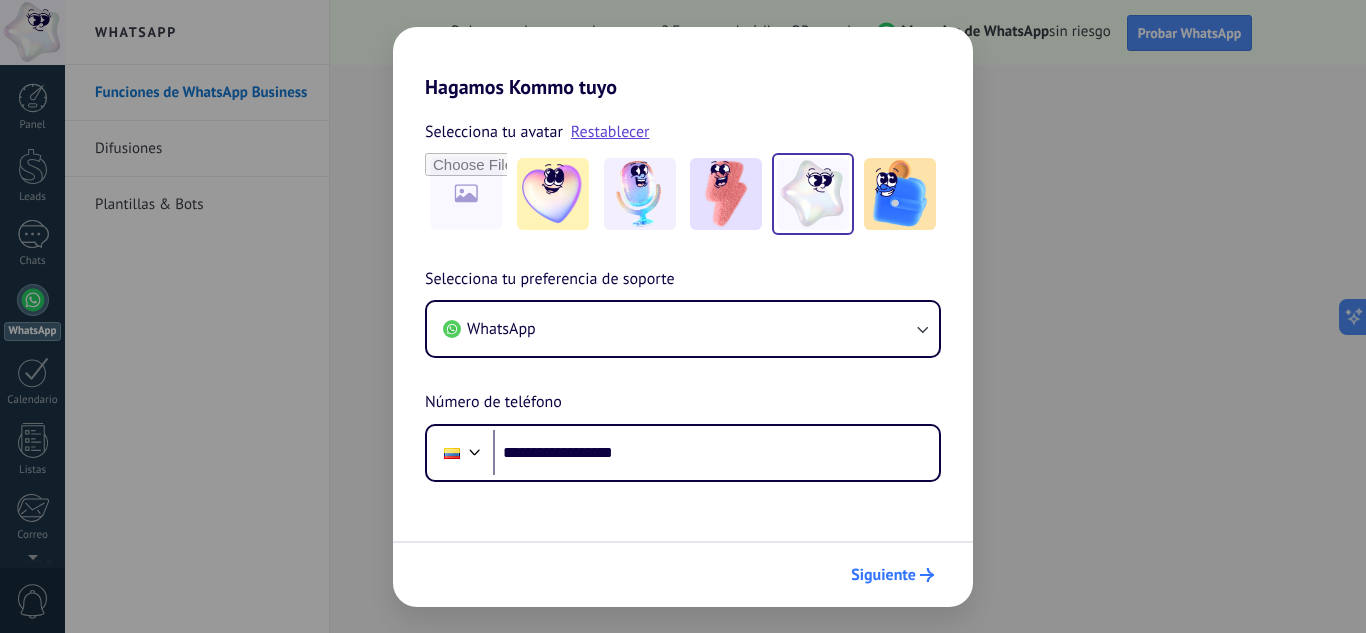 click on "Siguiente" at bounding box center [892, 575] 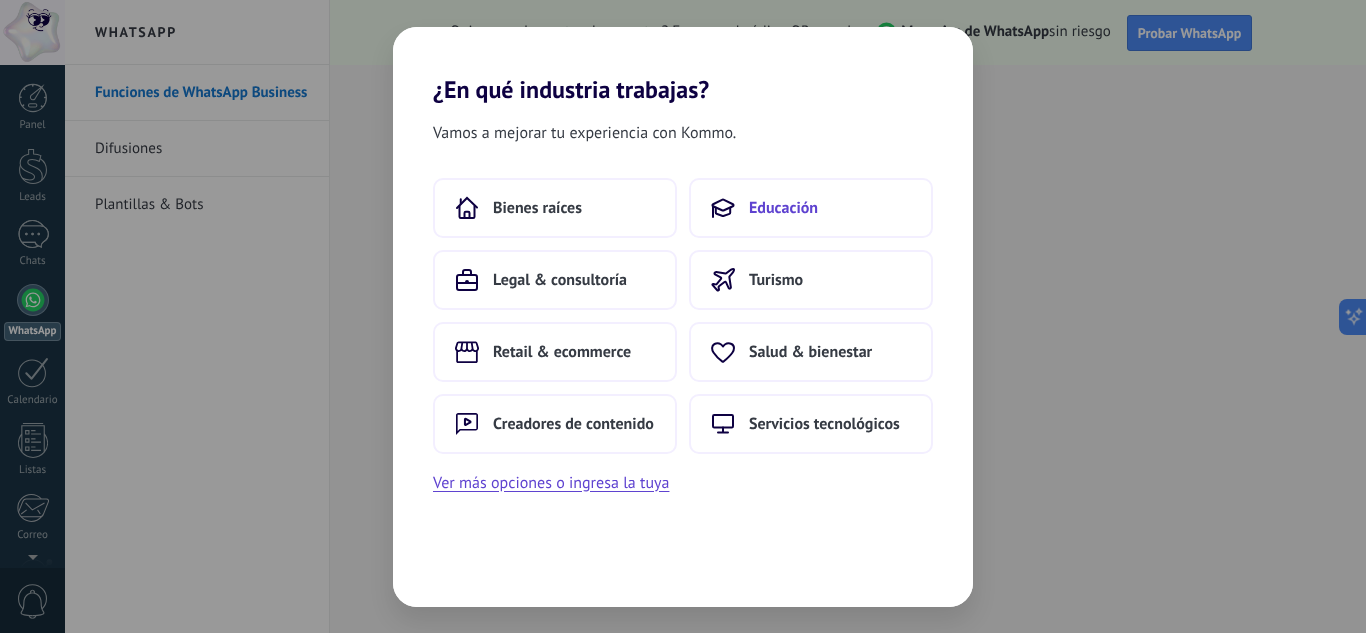click on "Educación" at bounding box center [537, 208] 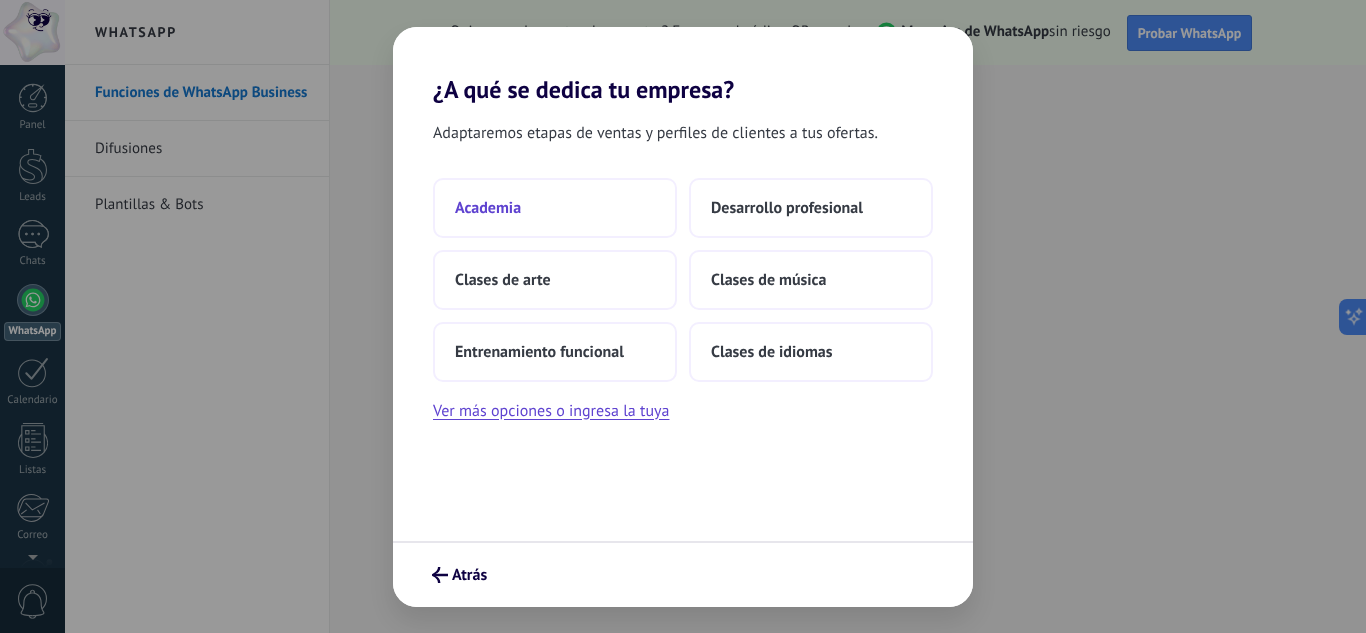 click on "Academia" at bounding box center [555, 208] 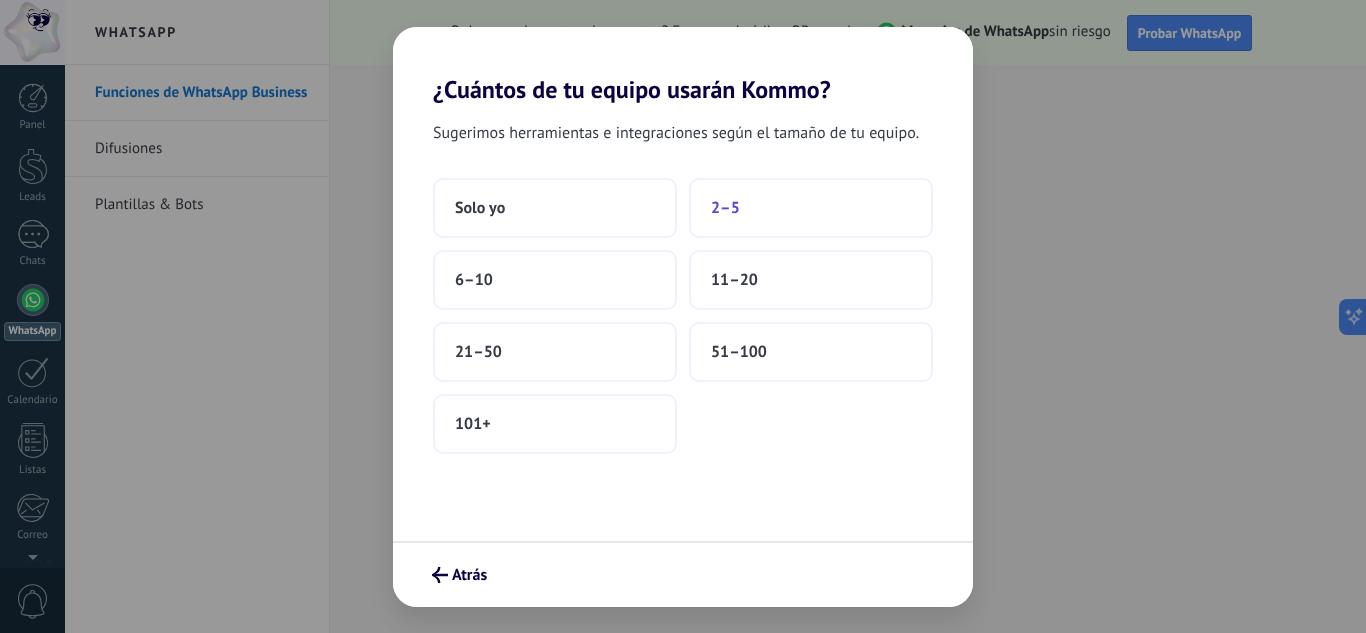 click on "2–5" at bounding box center [480, 208] 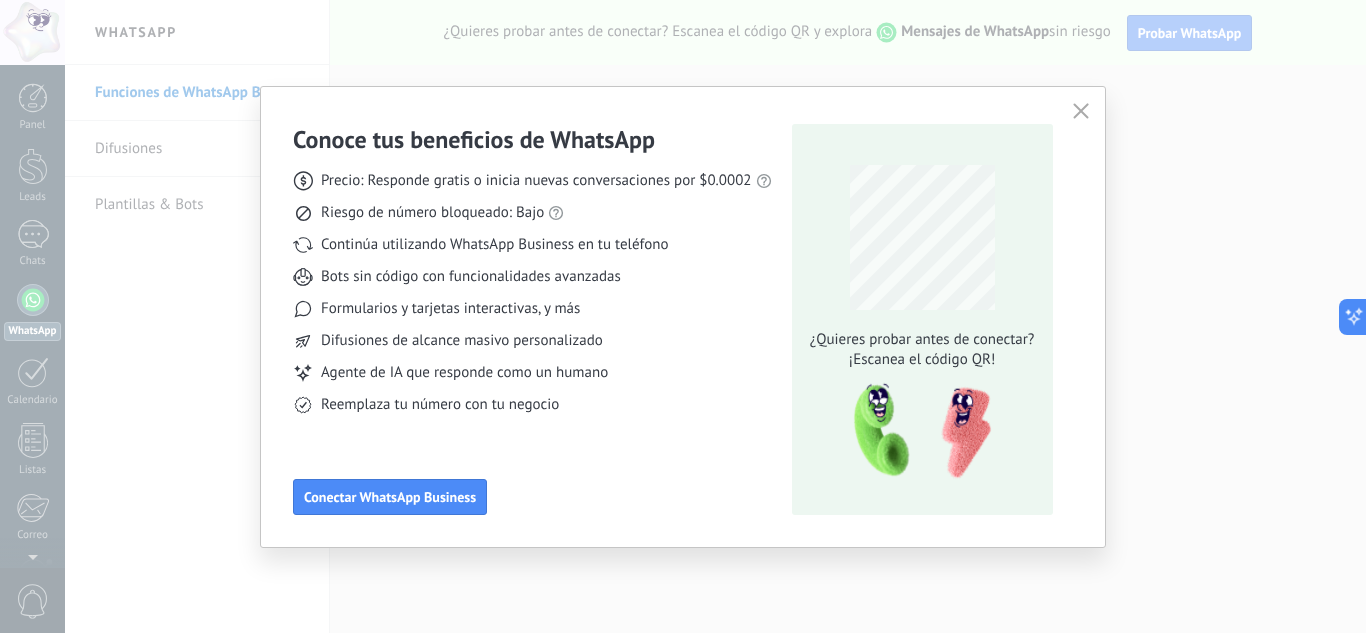 click at bounding box center [1081, 111] 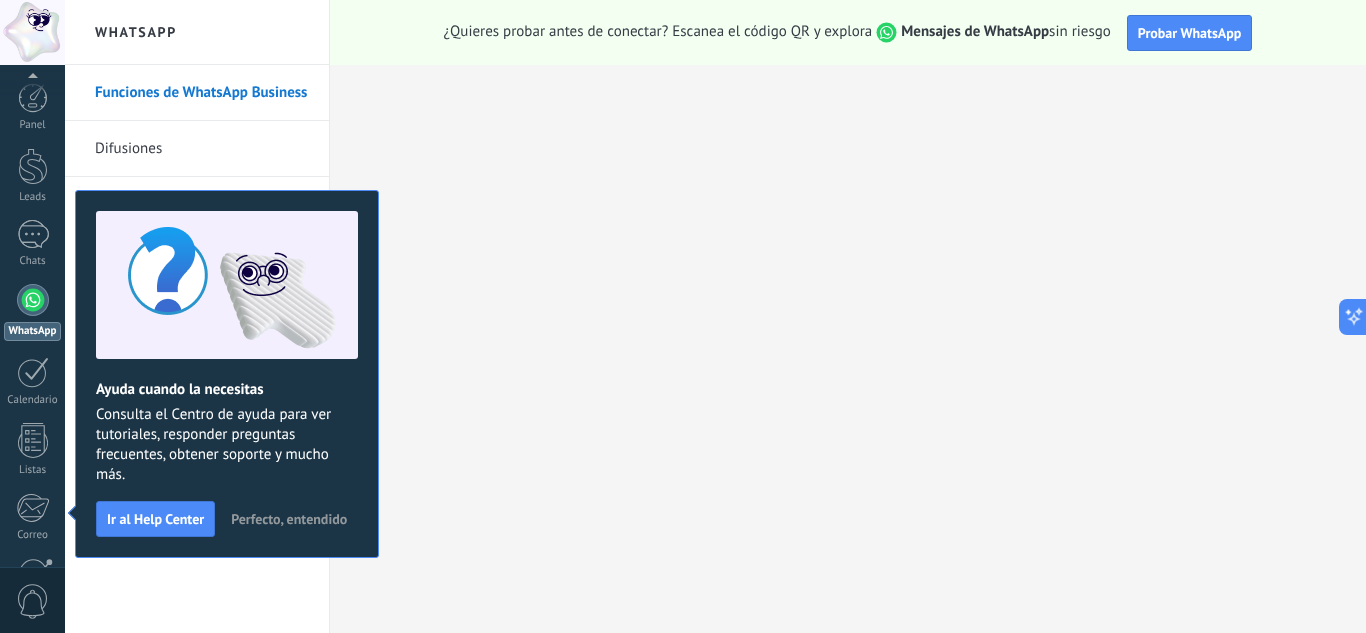 scroll, scrollTop: 199, scrollLeft: 0, axis: vertical 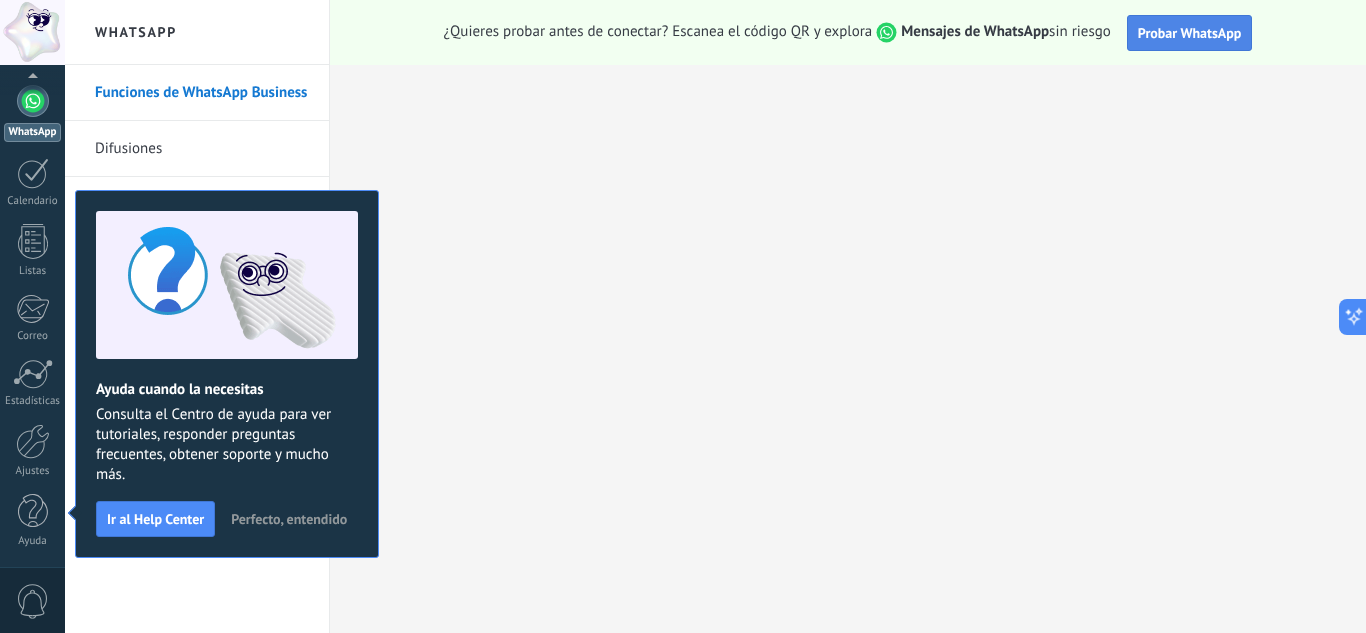 click on "Probar WhatsApp" at bounding box center [1190, 33] 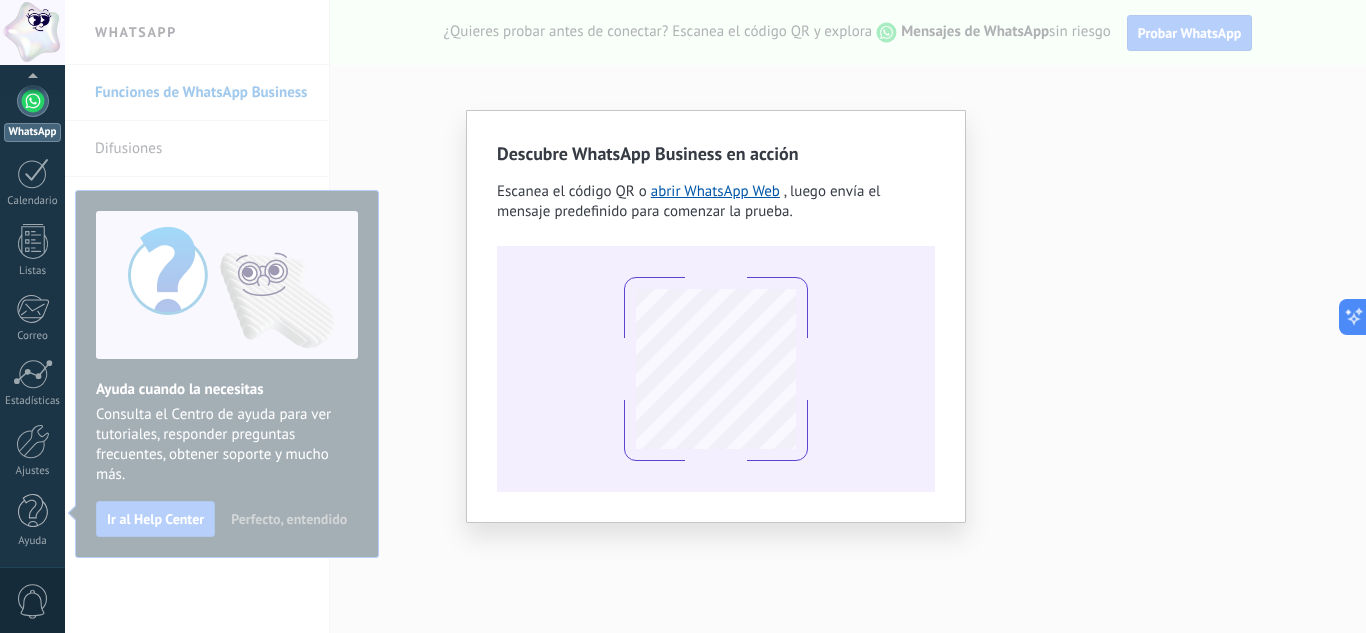 click on "Descubre WhatsApp Business en acción Escanea el código QR o abrir WhatsApp Web , luego envía el mensaje predefinido para comenzar la prueba." at bounding box center [715, 316] 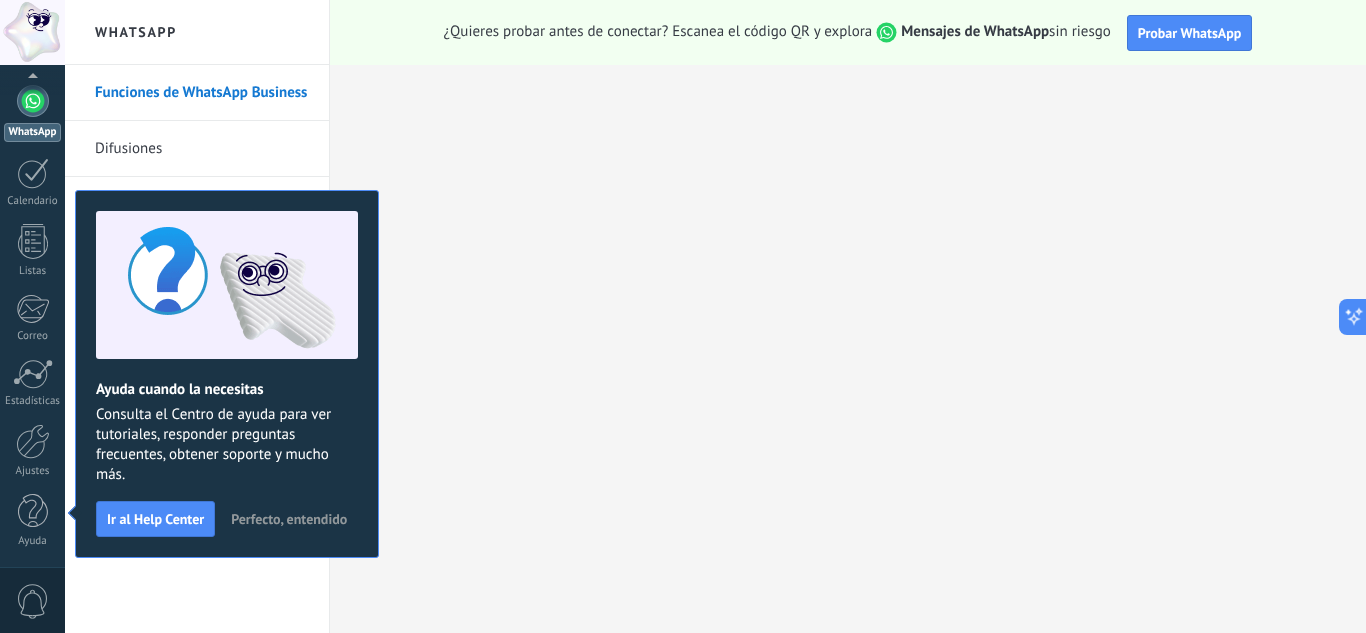 scroll, scrollTop: 0, scrollLeft: 0, axis: both 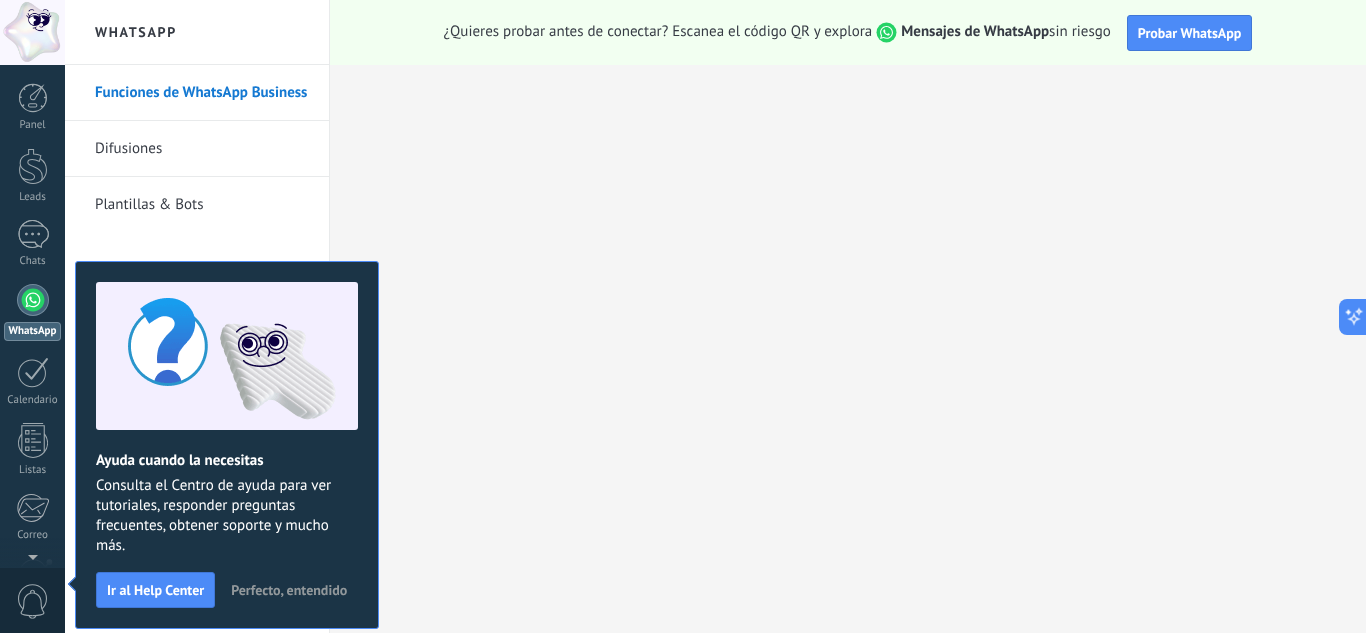 click on "Perfecto, entendido" at bounding box center (289, 590) 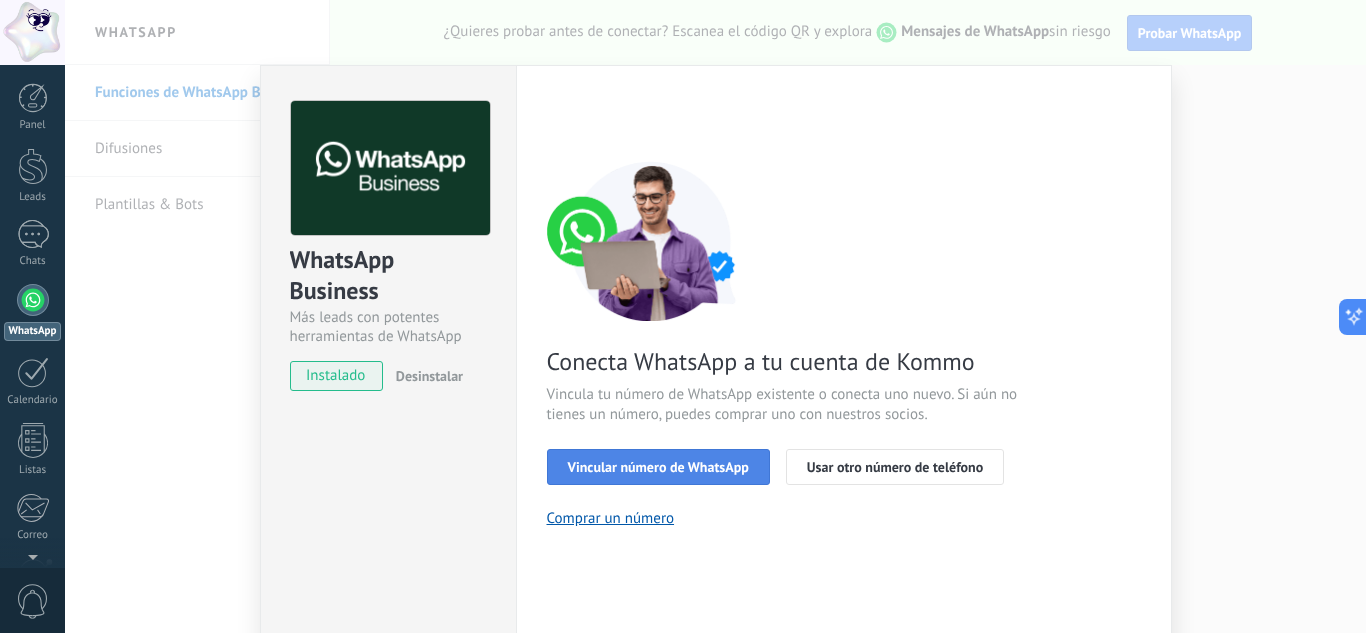 click on "Vincular número de WhatsApp" at bounding box center (658, 467) 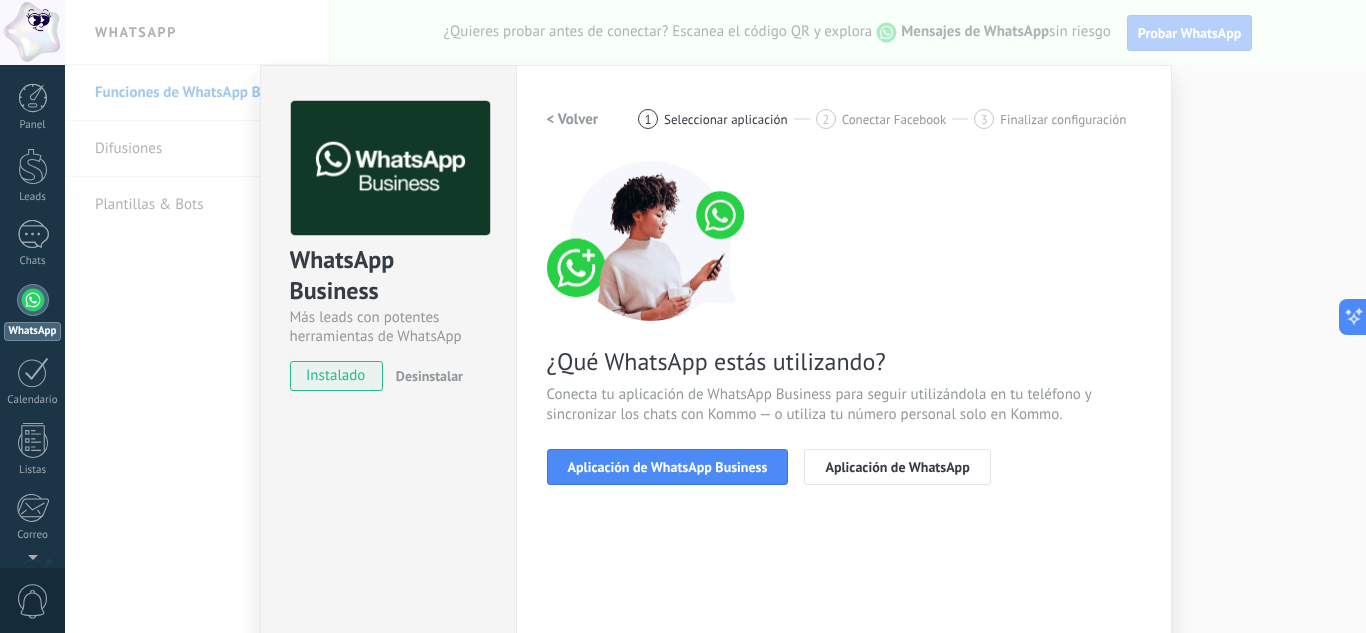 click on "Aplicación de WhatsApp Business" at bounding box center (668, 467) 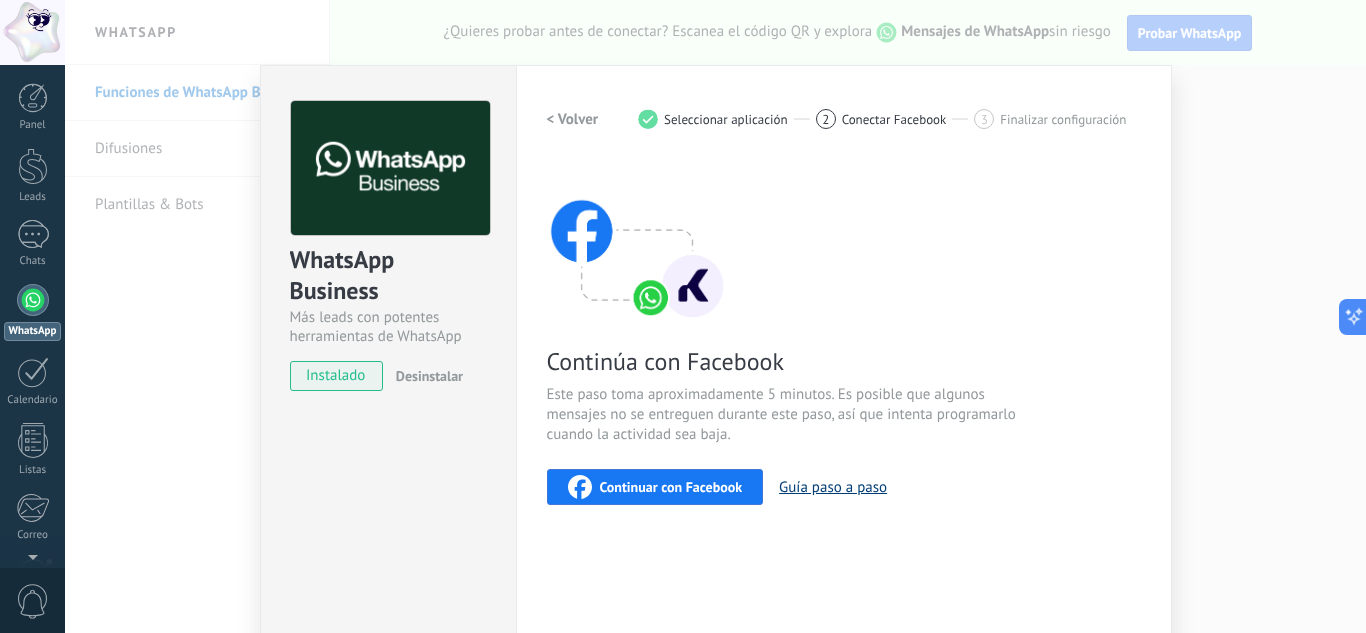 click on "Guía paso a paso" at bounding box center [833, 487] 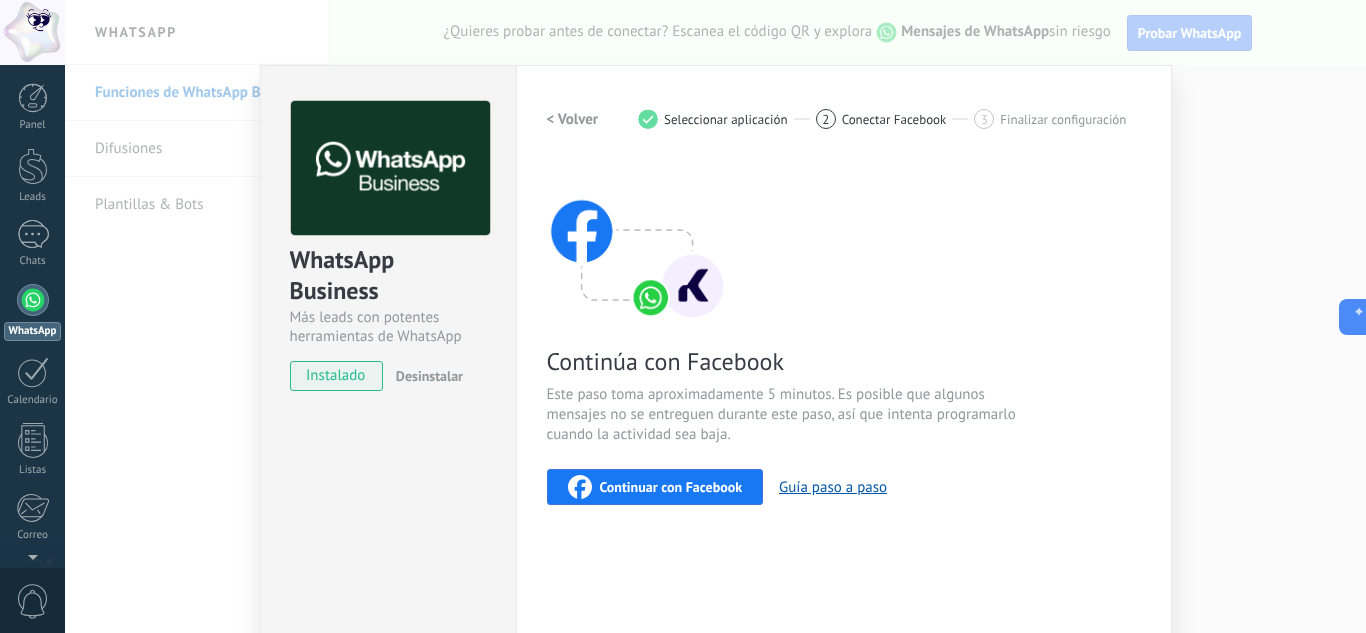 click on "Continuar con Facebook" at bounding box center (671, 487) 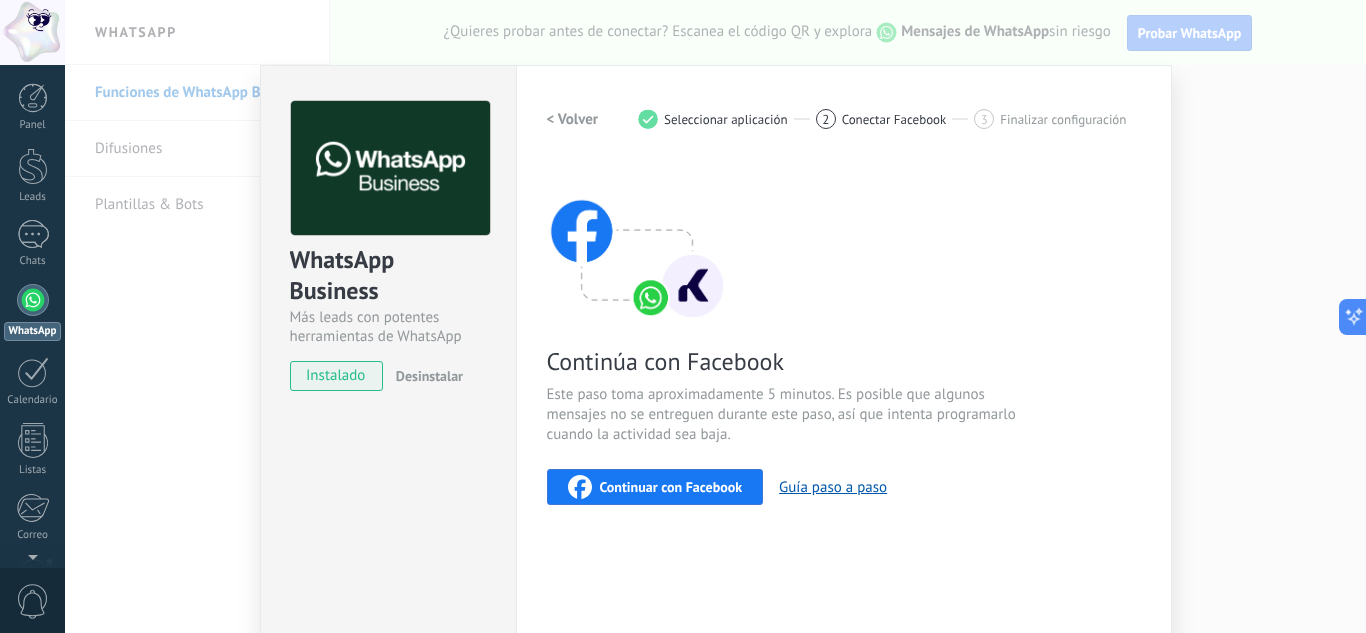 click on "< Volver" at bounding box center [573, 119] 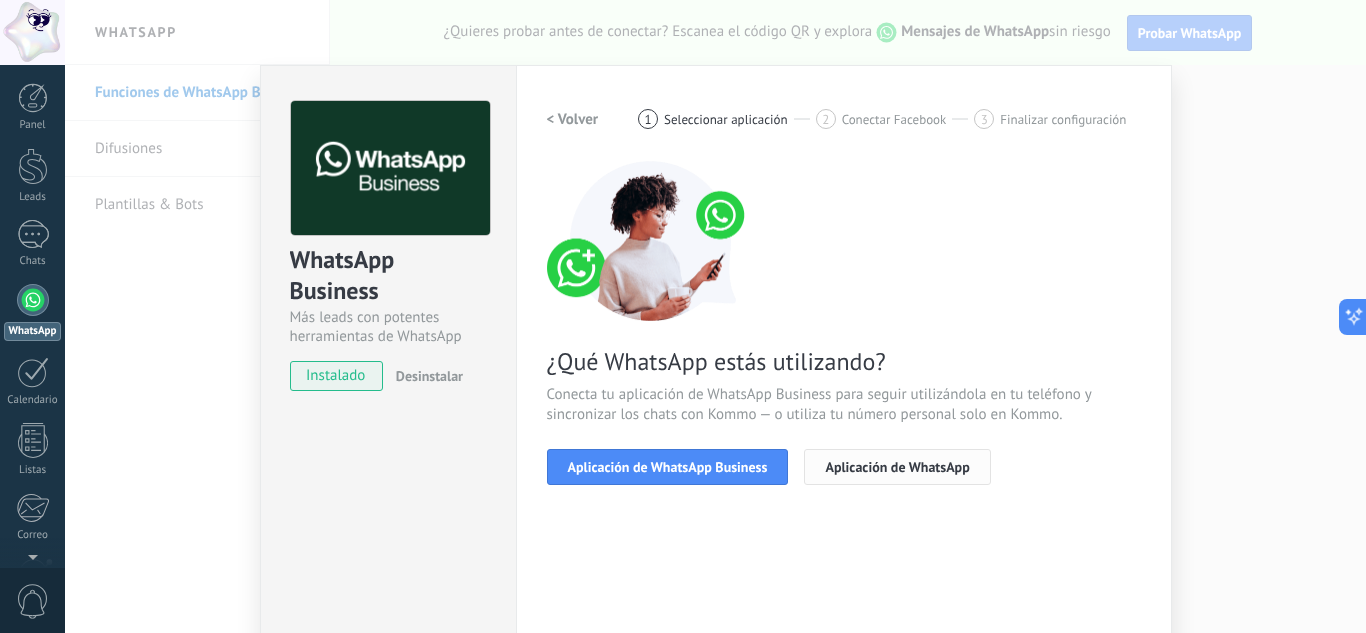 click on "Aplicación de WhatsApp" at bounding box center (897, 467) 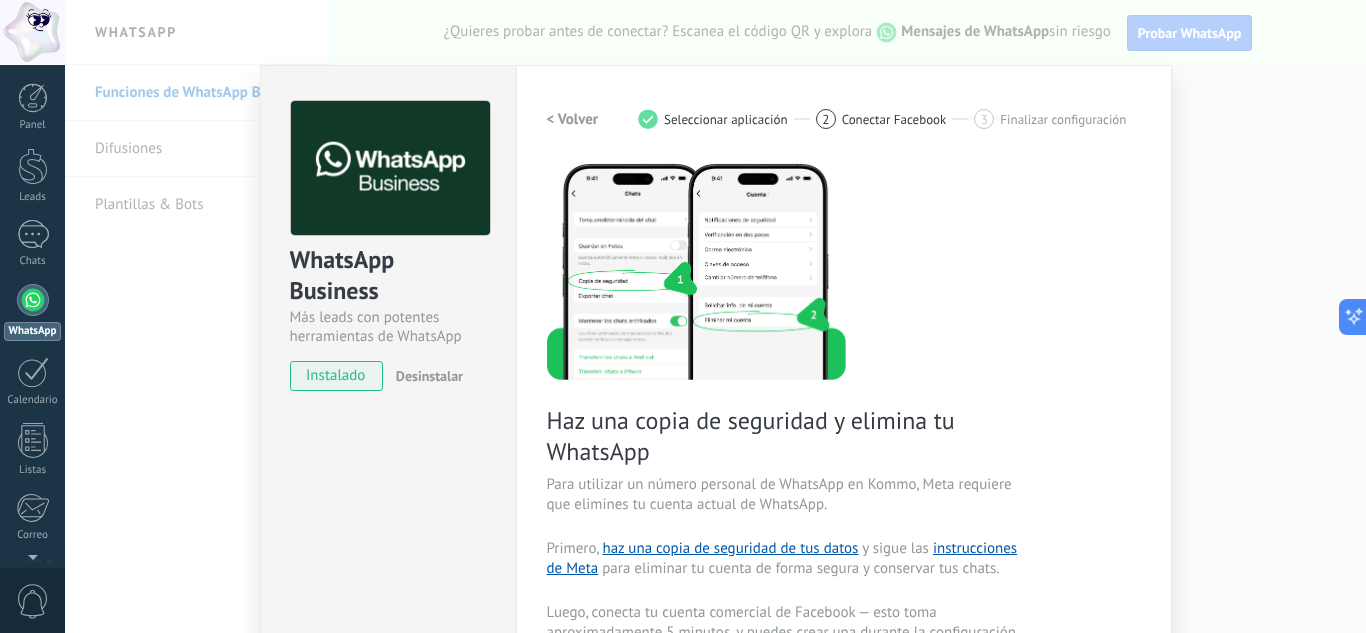 click on "< Volver" at bounding box center (573, 119) 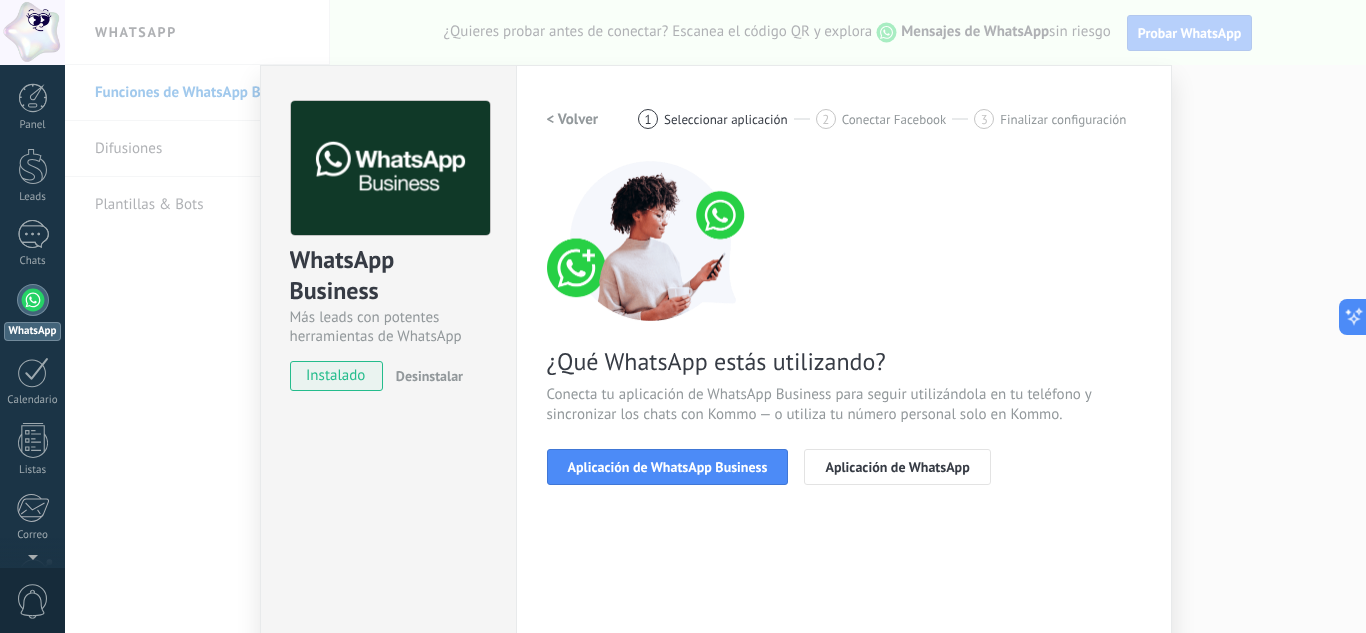 click on "< Volver" at bounding box center [573, 119] 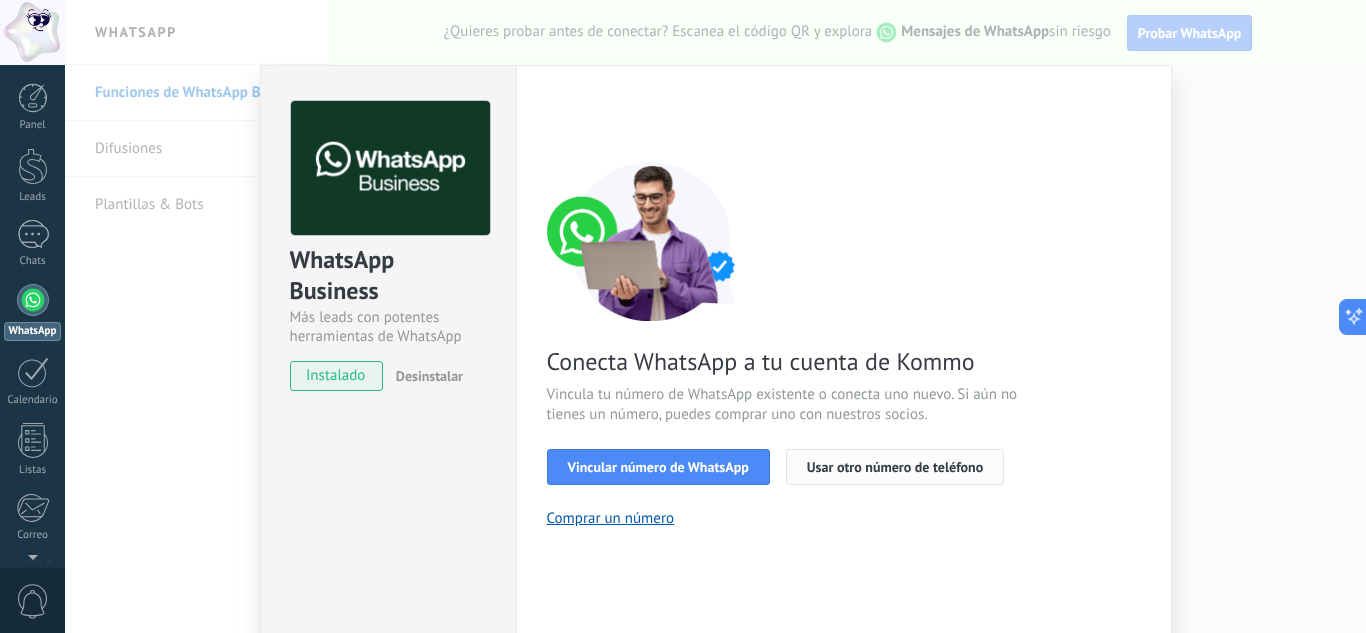 click on "Usar otro número de teléfono" at bounding box center [895, 467] 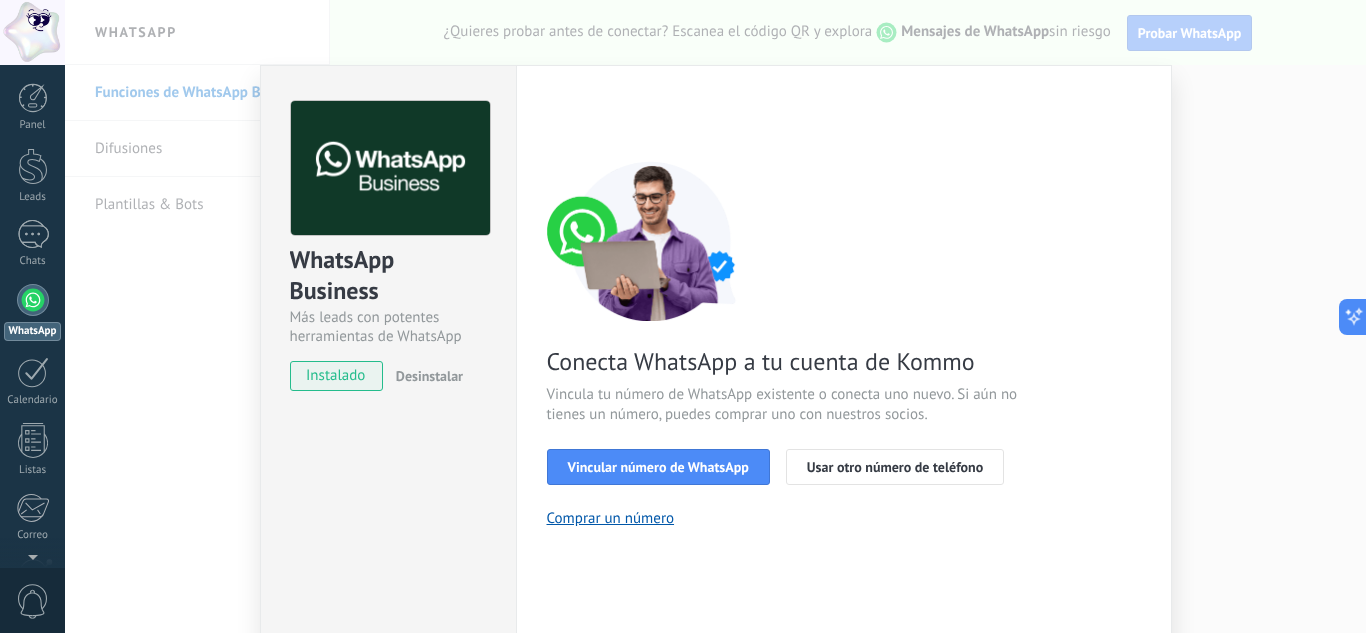 click on "instalado" at bounding box center (336, 376) 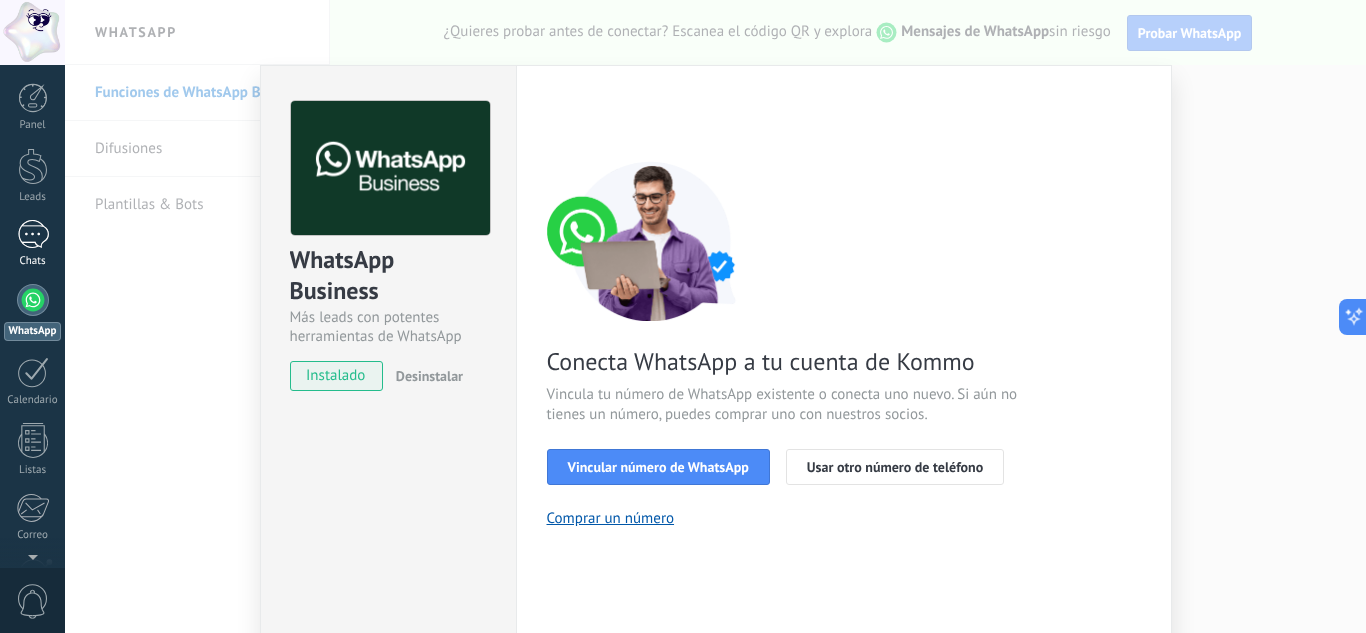click at bounding box center [33, 234] 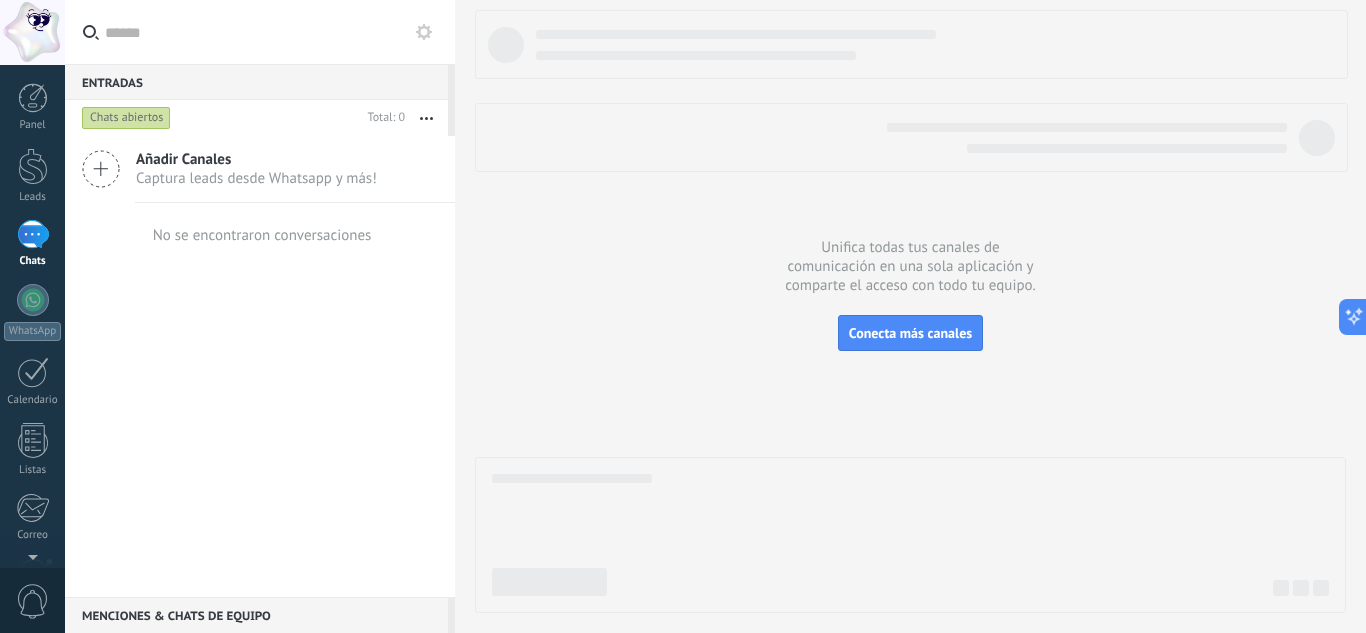 click on "Captura leads desde Whatsapp y más!" at bounding box center (256, 178) 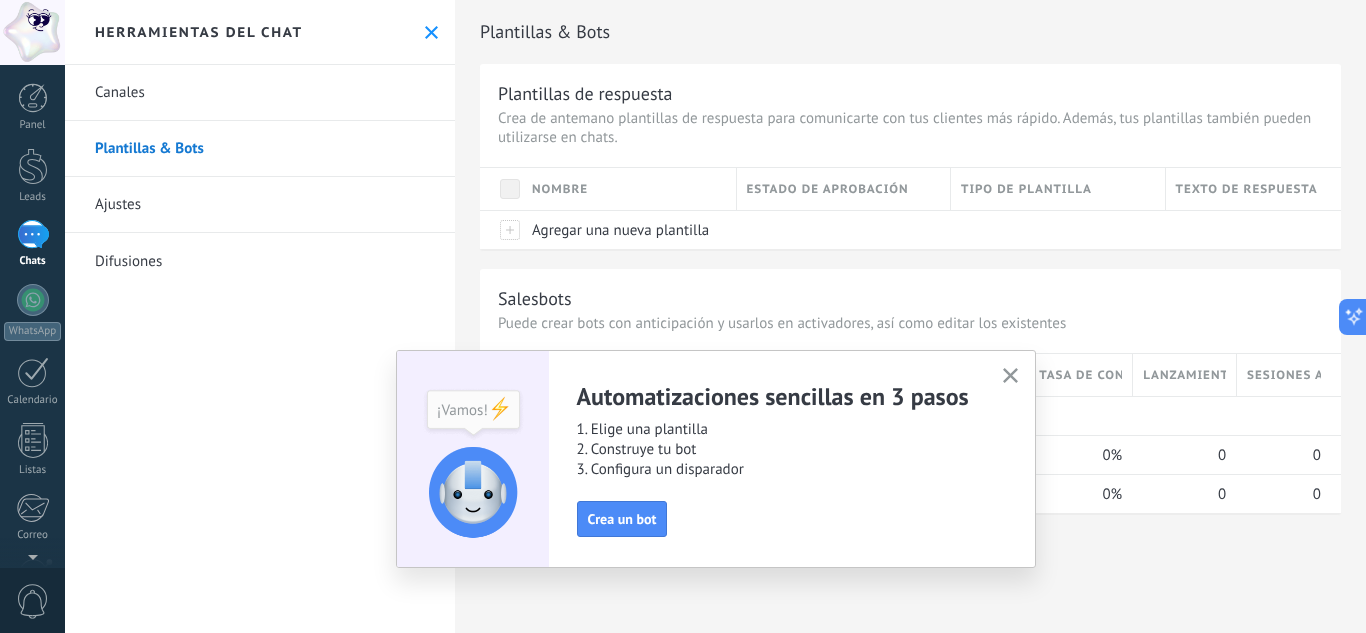 click at bounding box center (1010, 375) 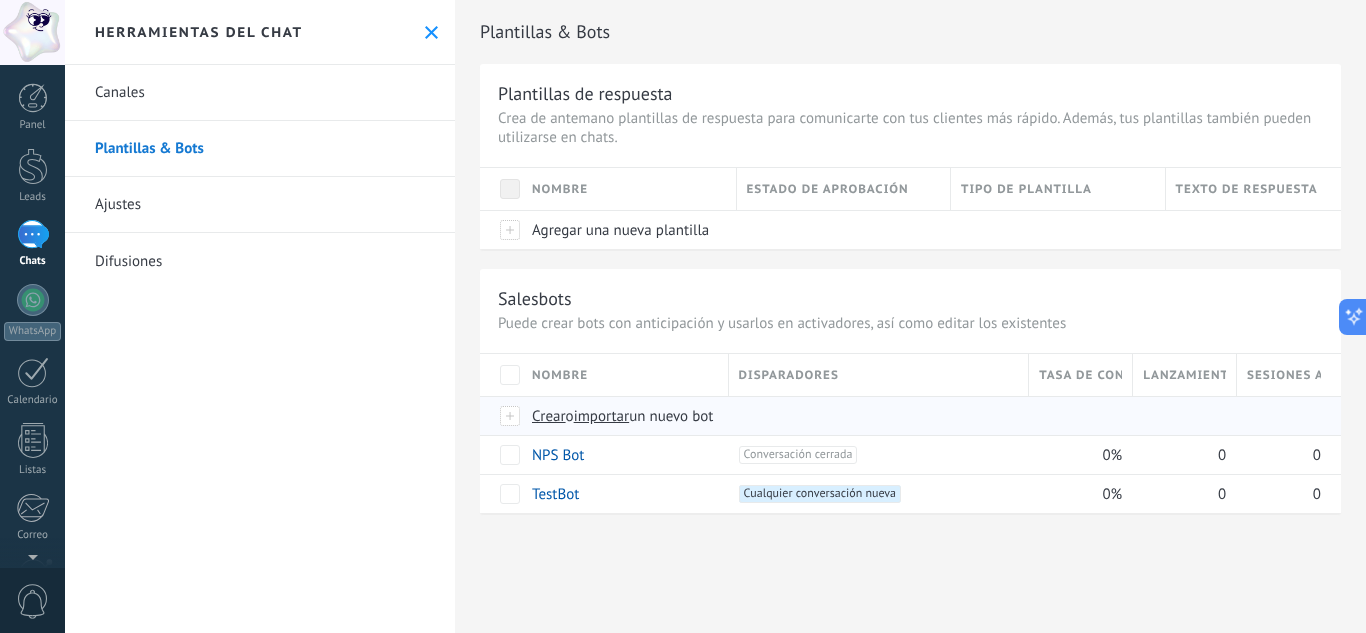 click on "importar" at bounding box center [602, 416] 